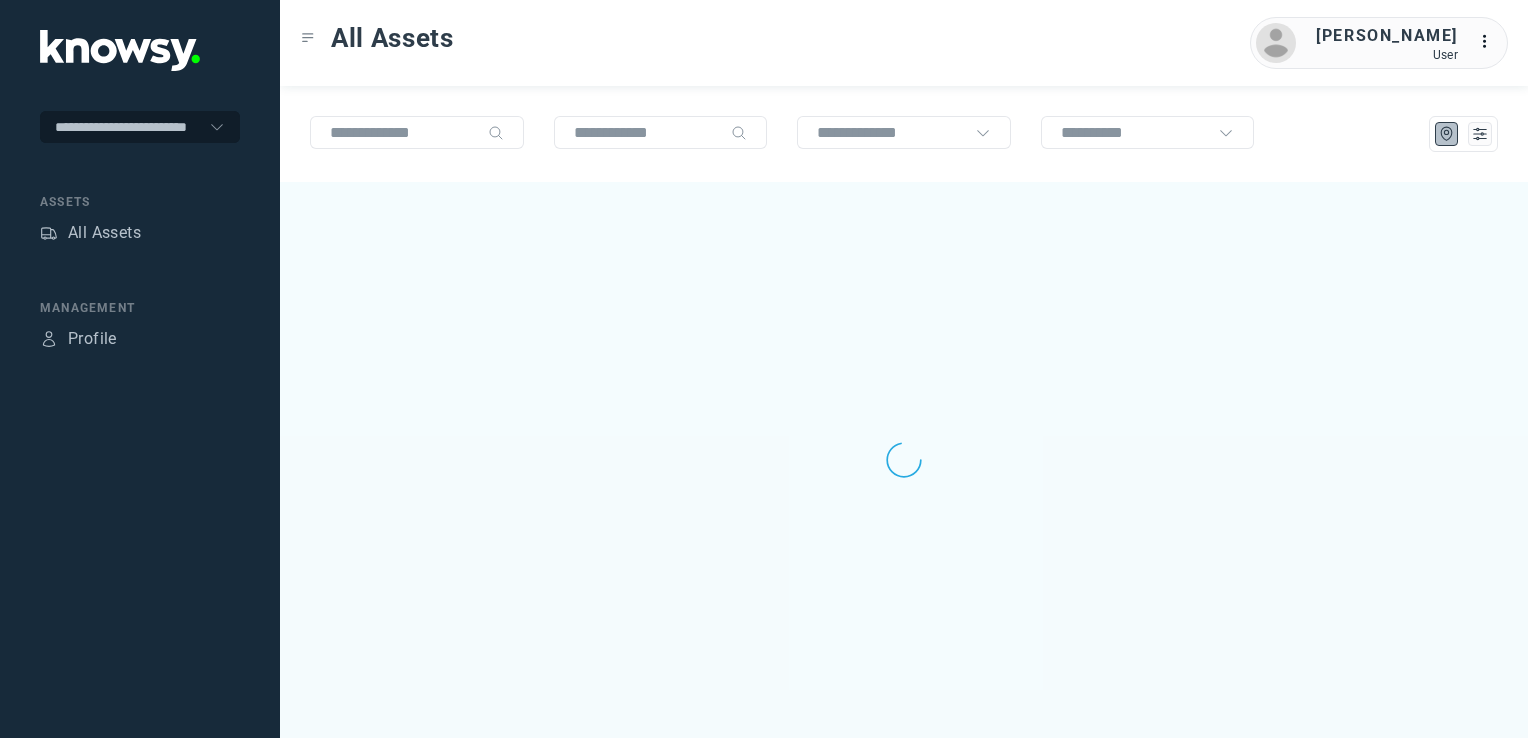 scroll, scrollTop: 0, scrollLeft: 0, axis: both 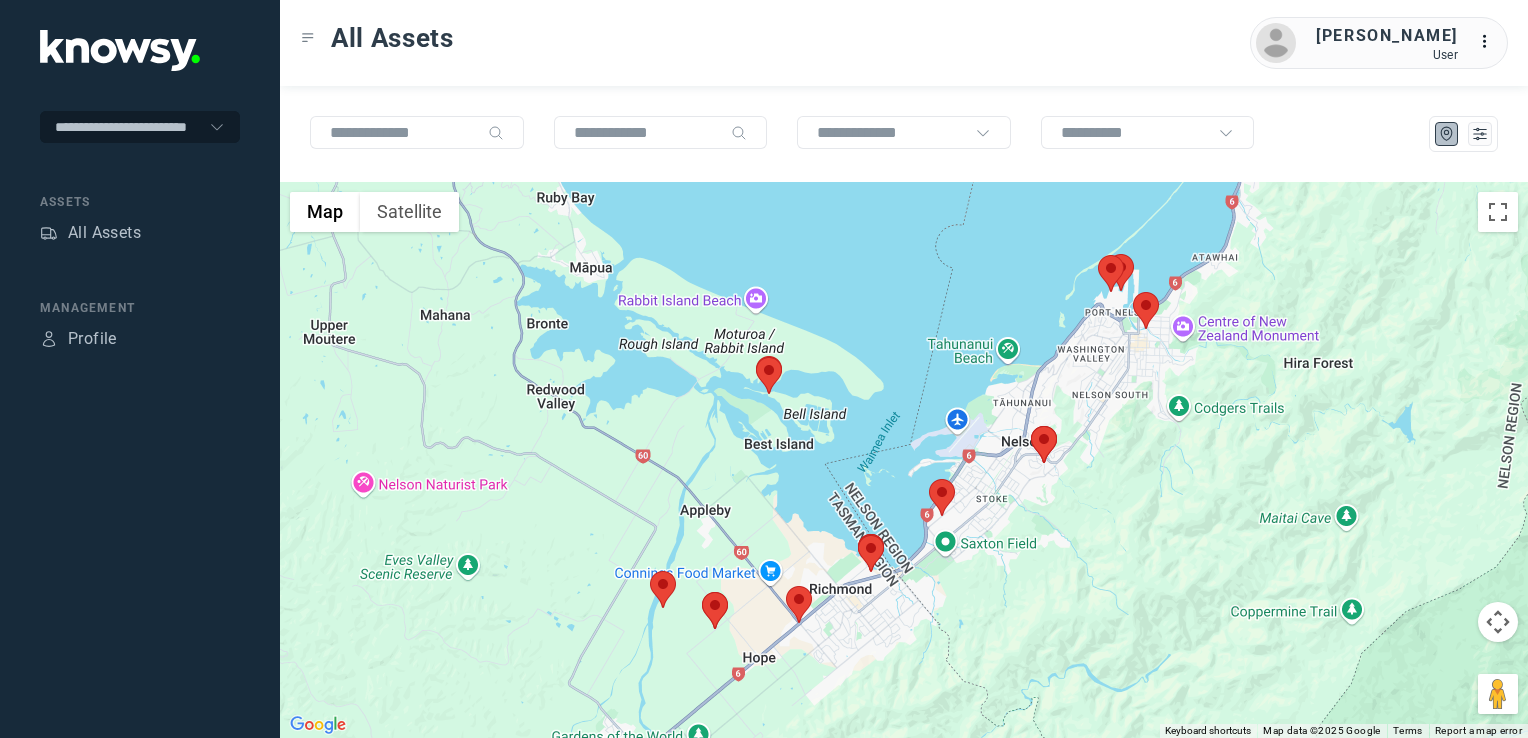 click 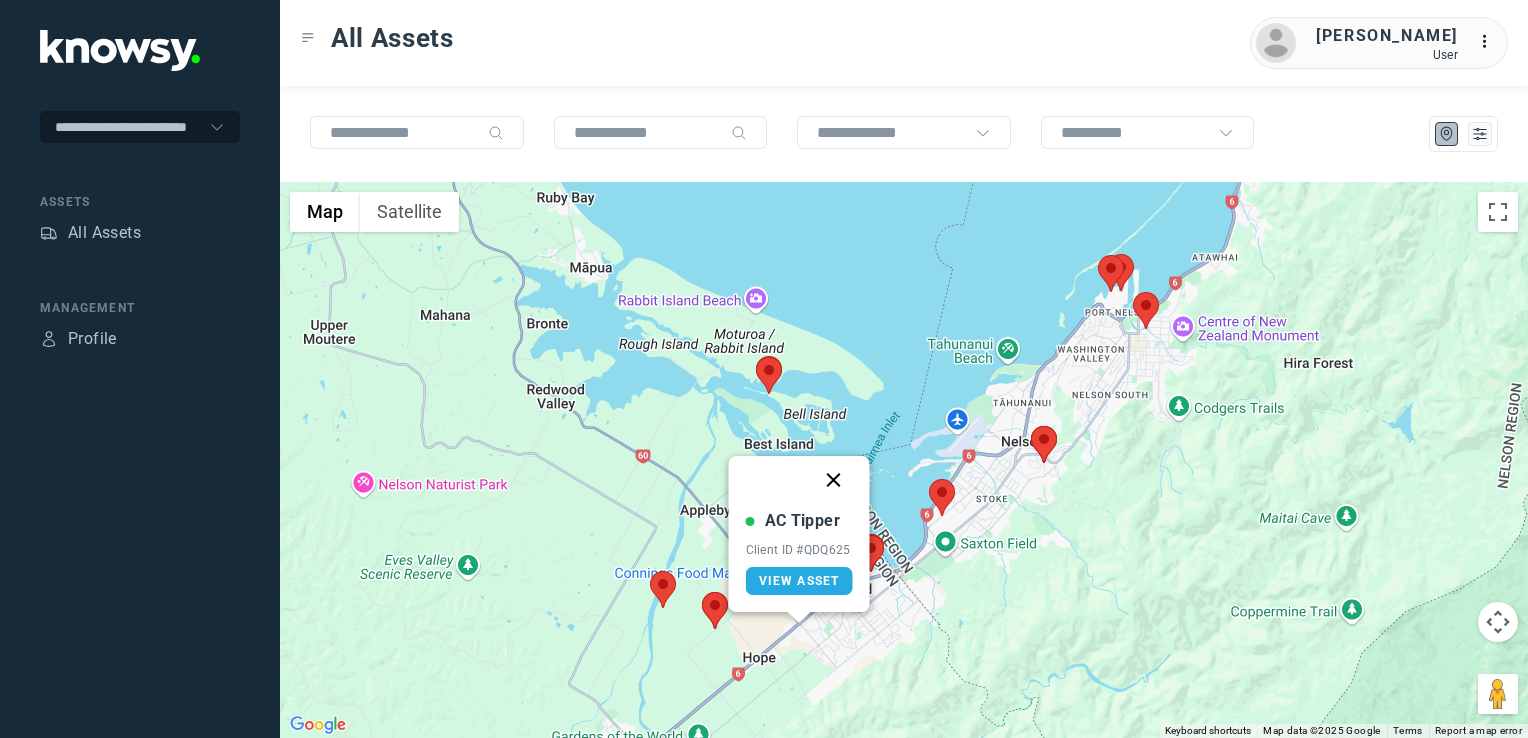 click 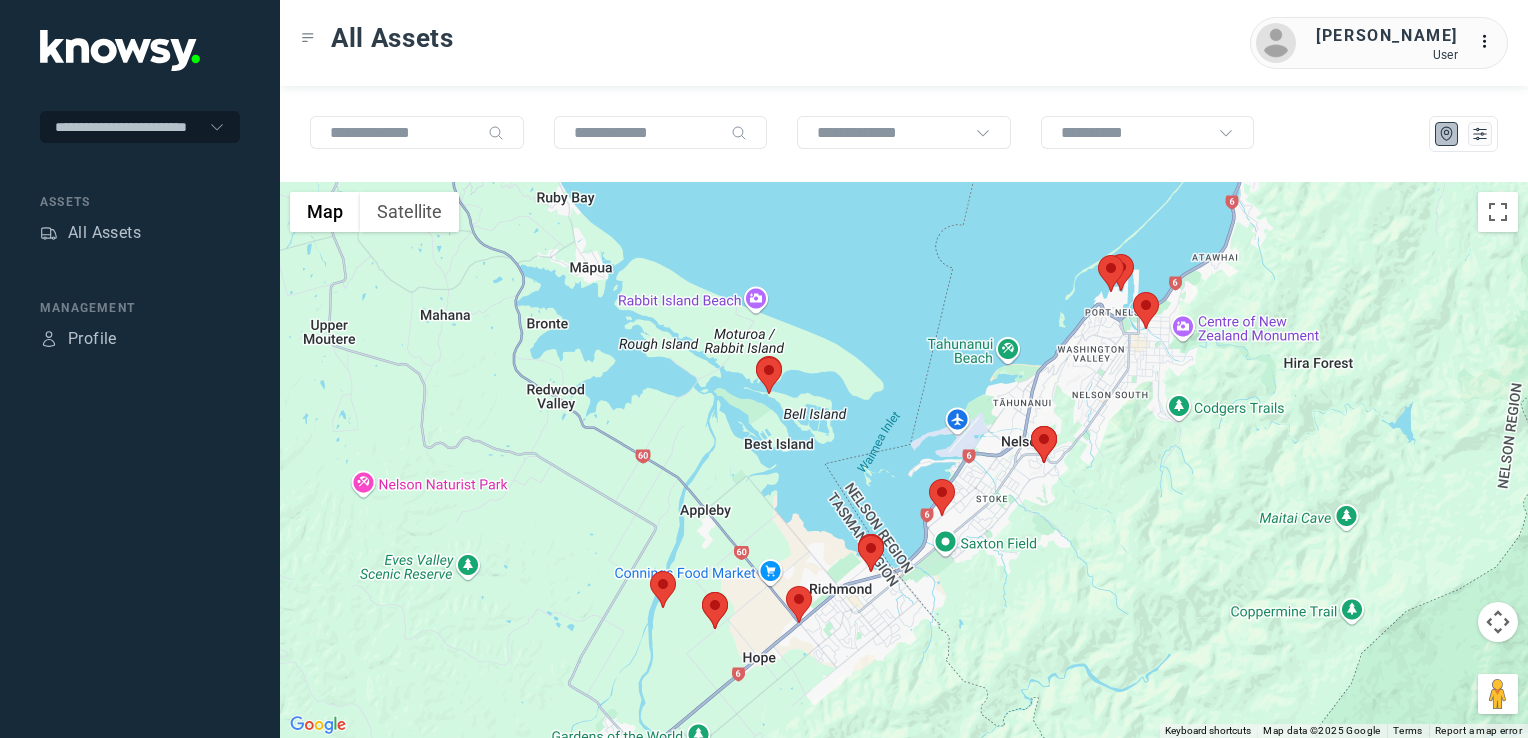 click 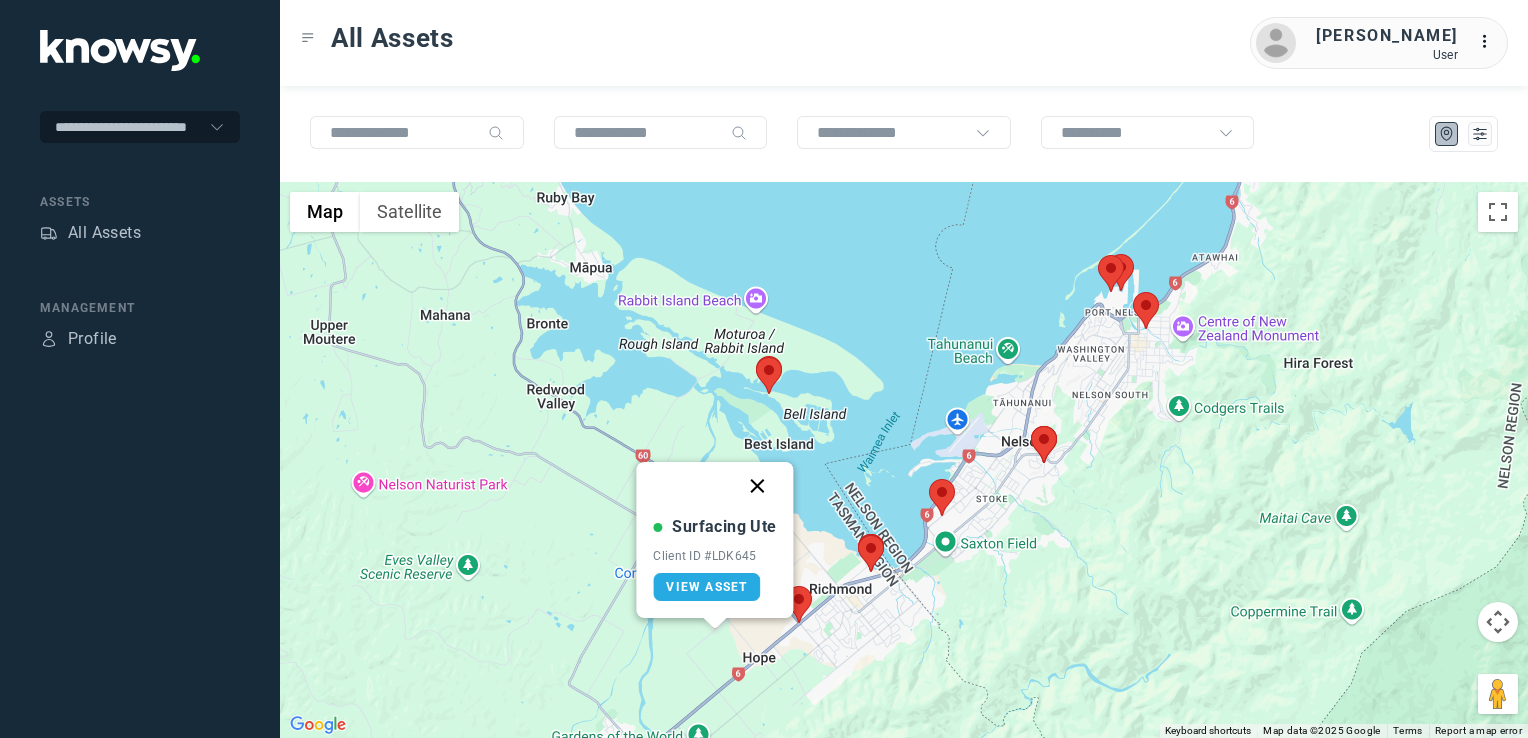 click 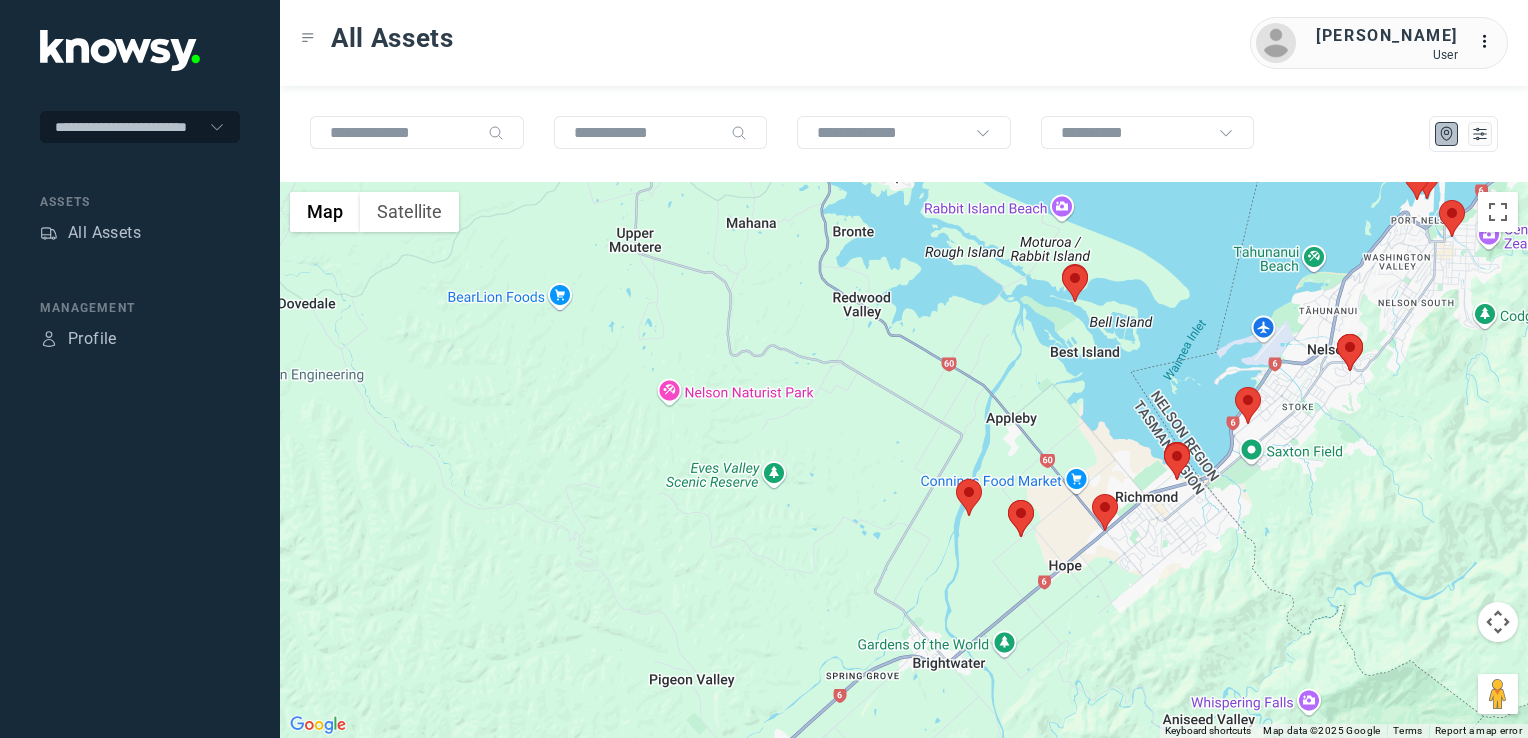 click 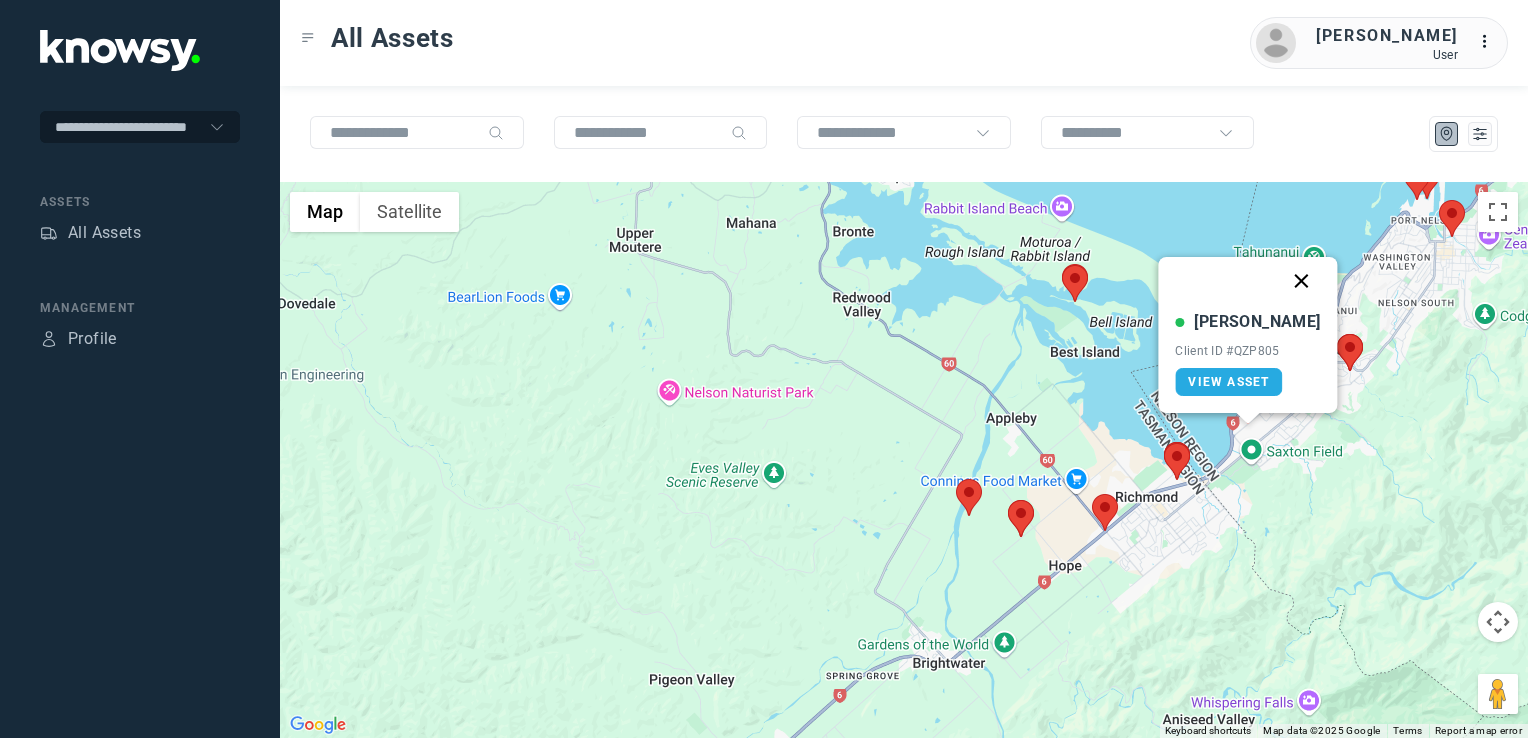 click 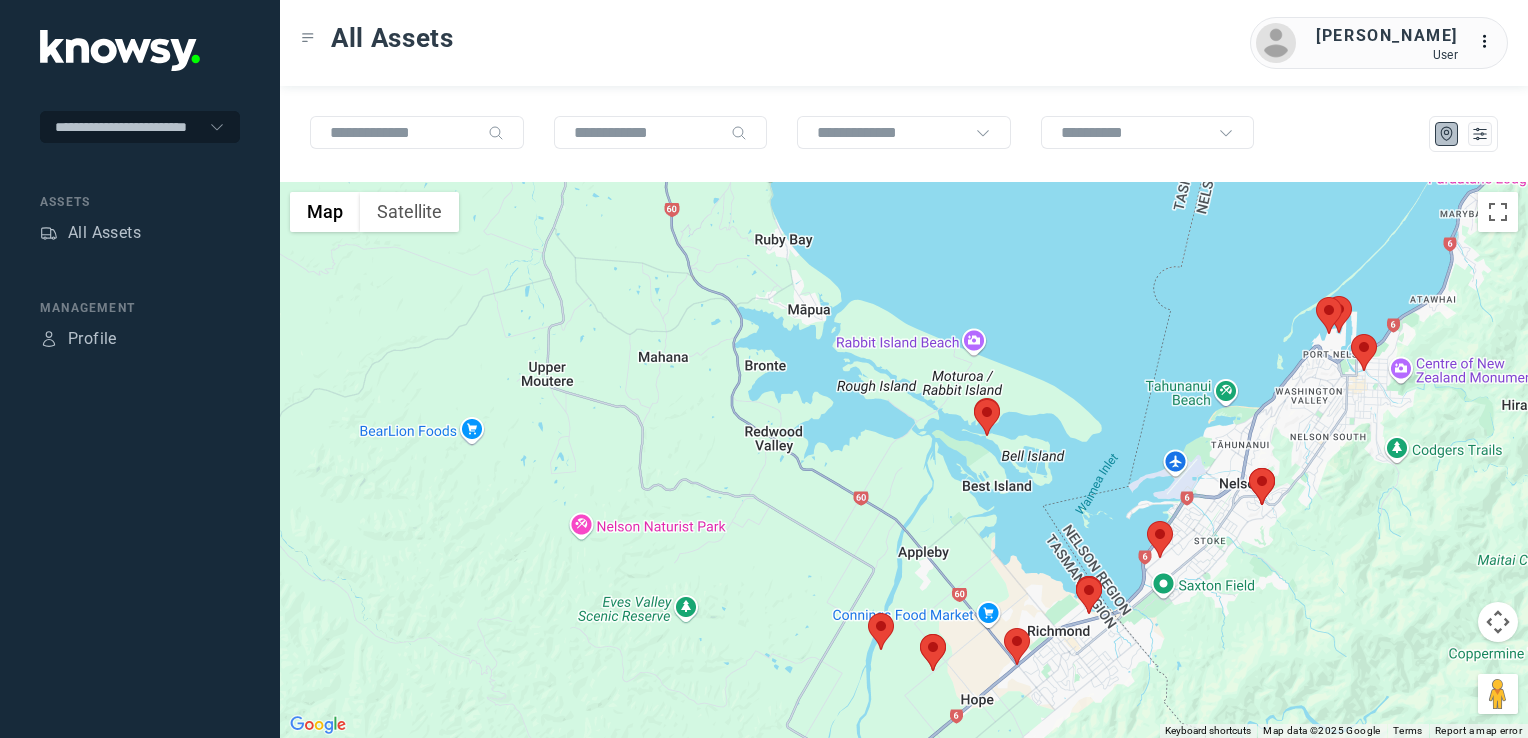 drag, startPoint x: 1376, startPoint y: 466, endPoint x: 1281, endPoint y: 607, distance: 170.01764 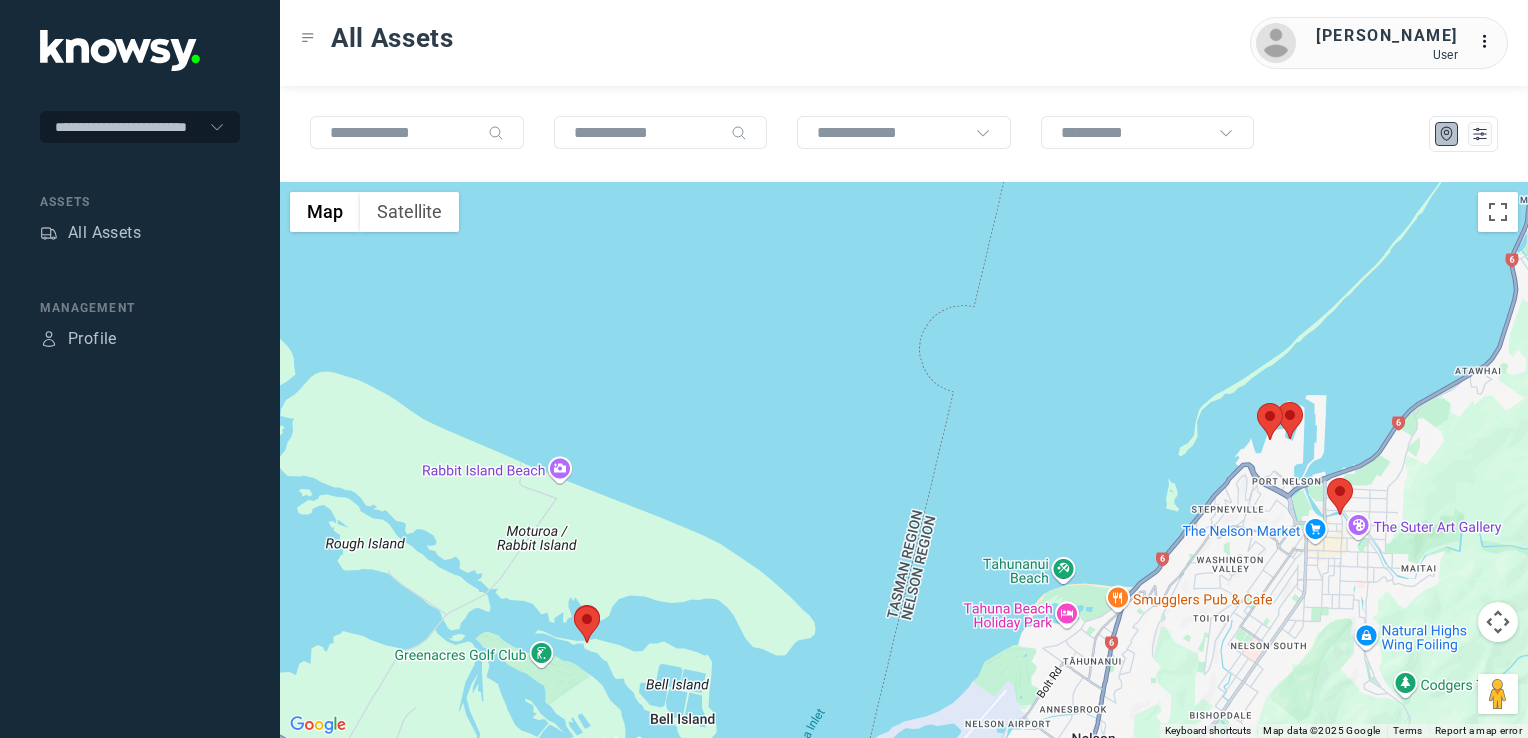 drag, startPoint x: 1355, startPoint y: 428, endPoint x: 1238, endPoint y: 615, distance: 220.58559 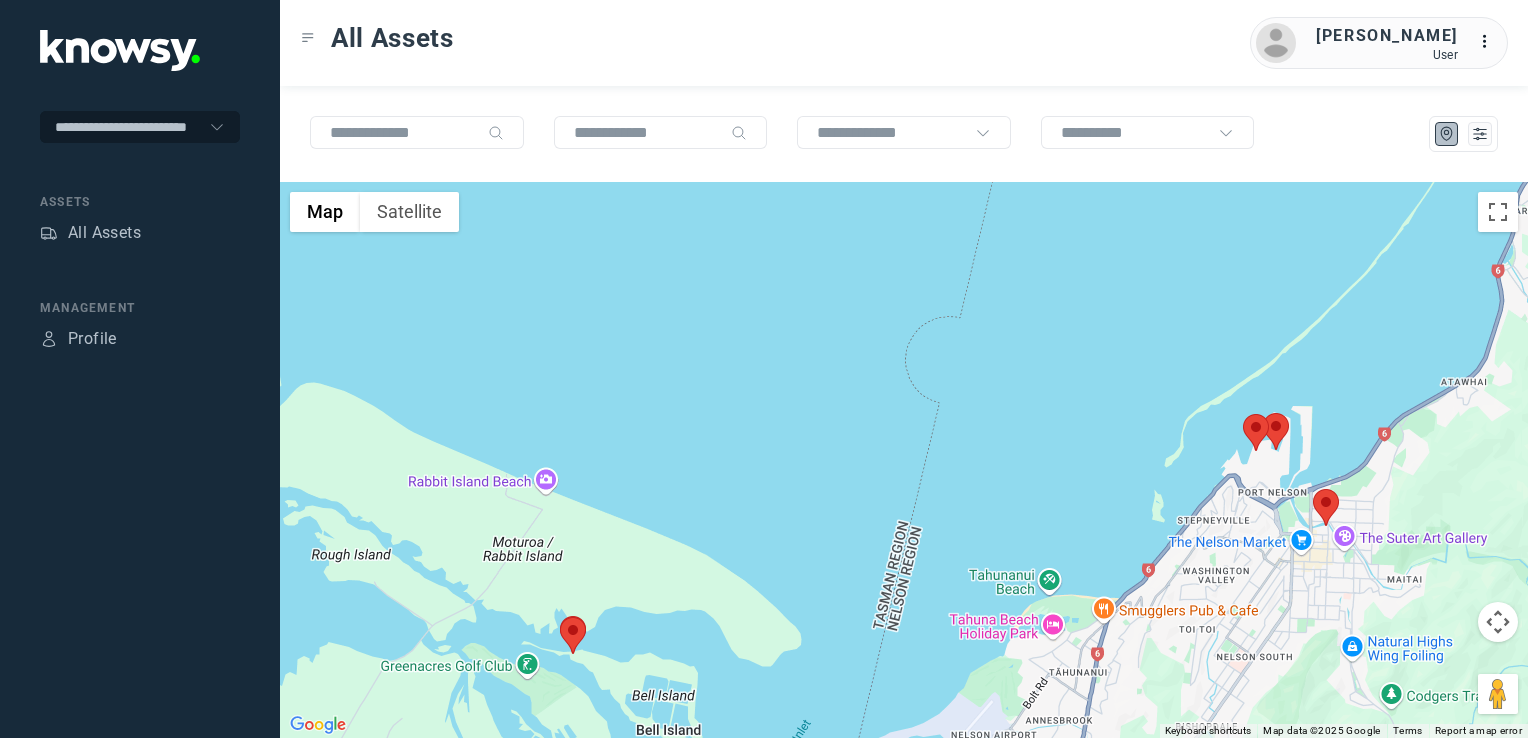 click 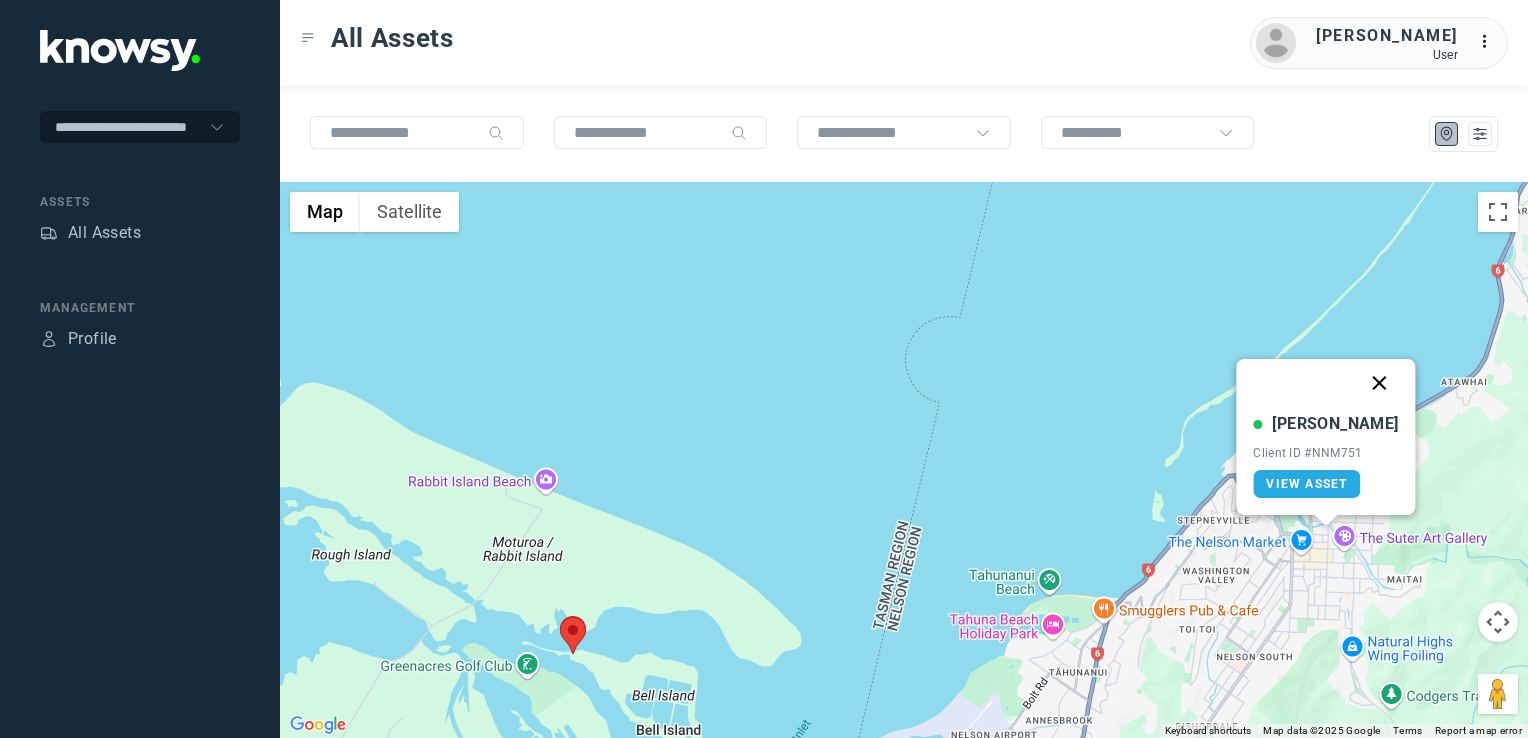 click 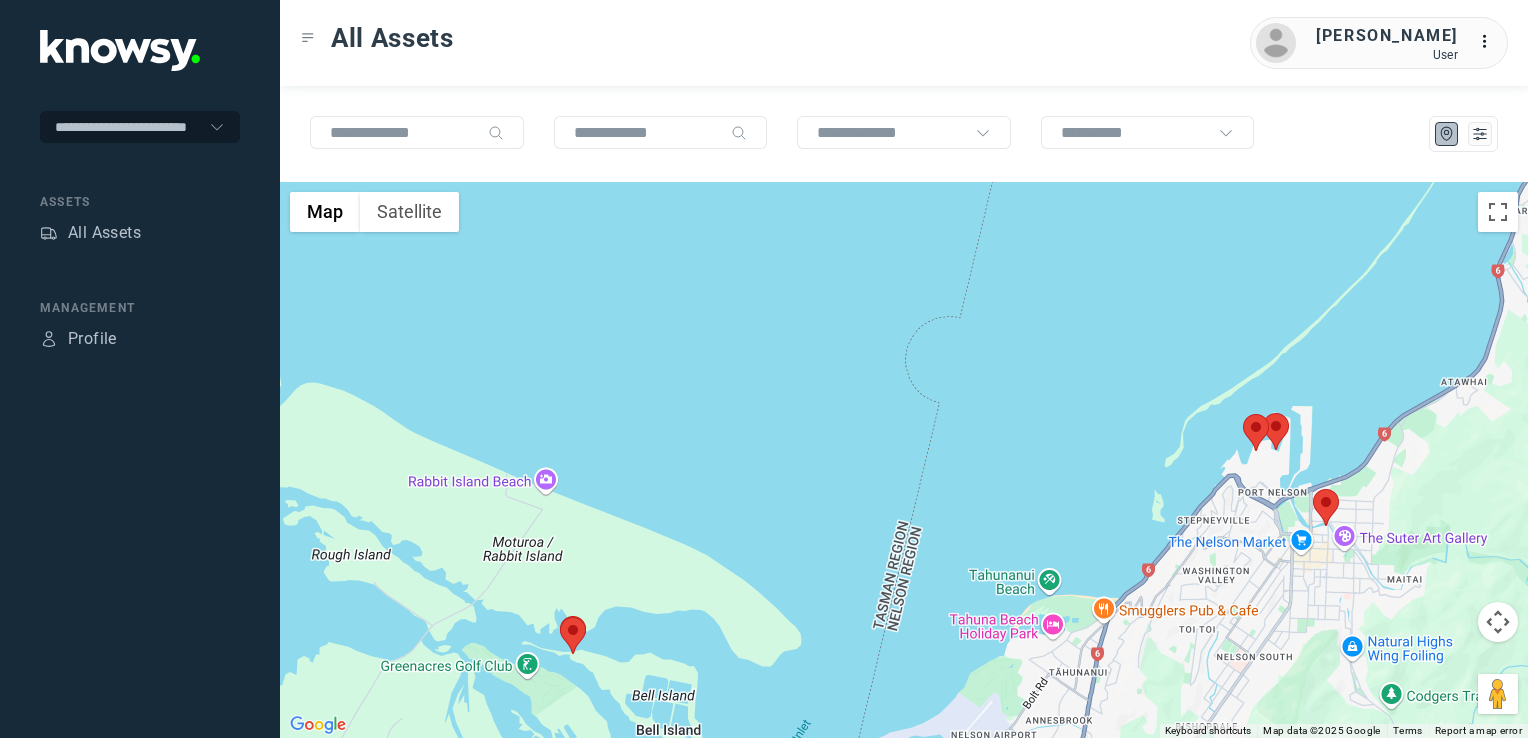 drag, startPoint x: 1237, startPoint y: 654, endPoint x: 1262, endPoint y: 439, distance: 216.44861 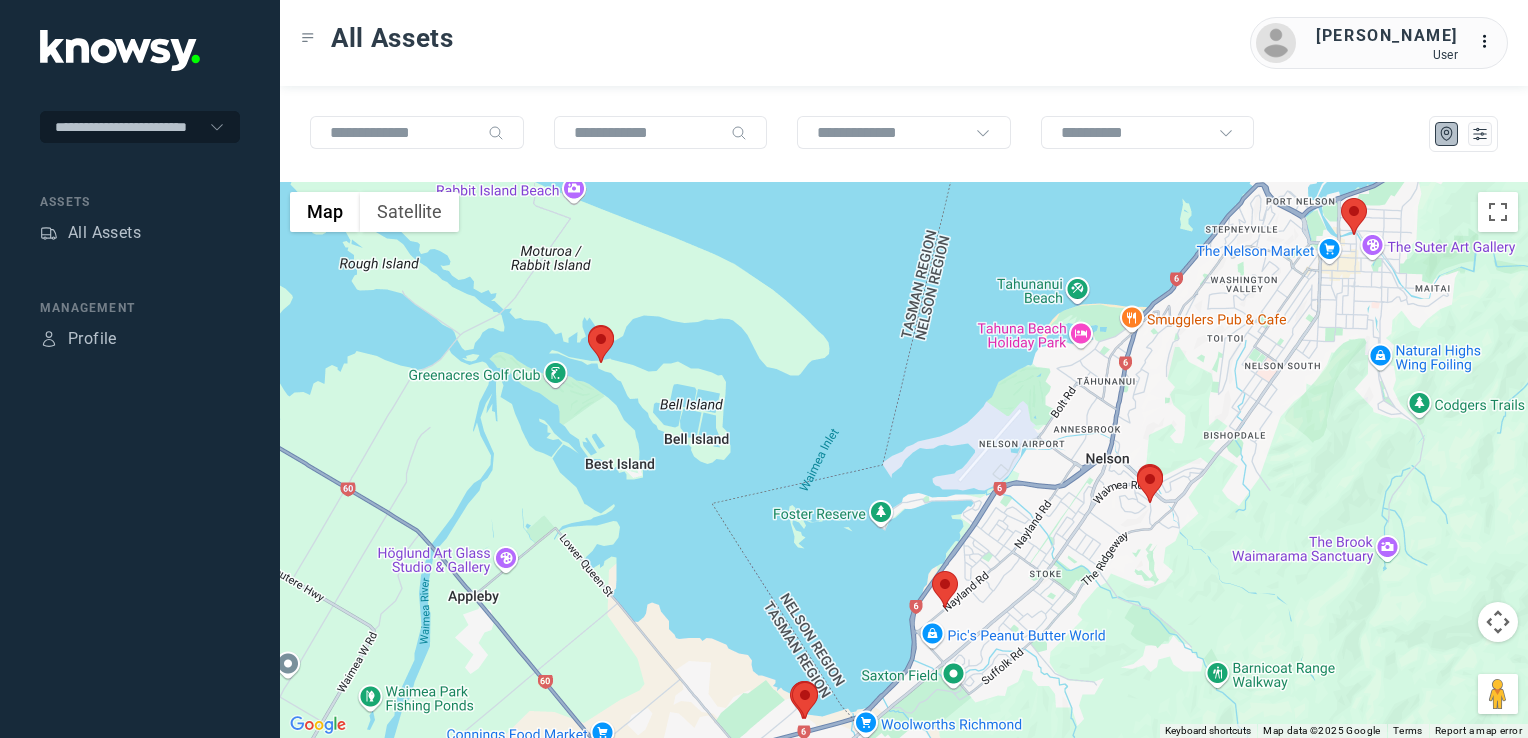 click 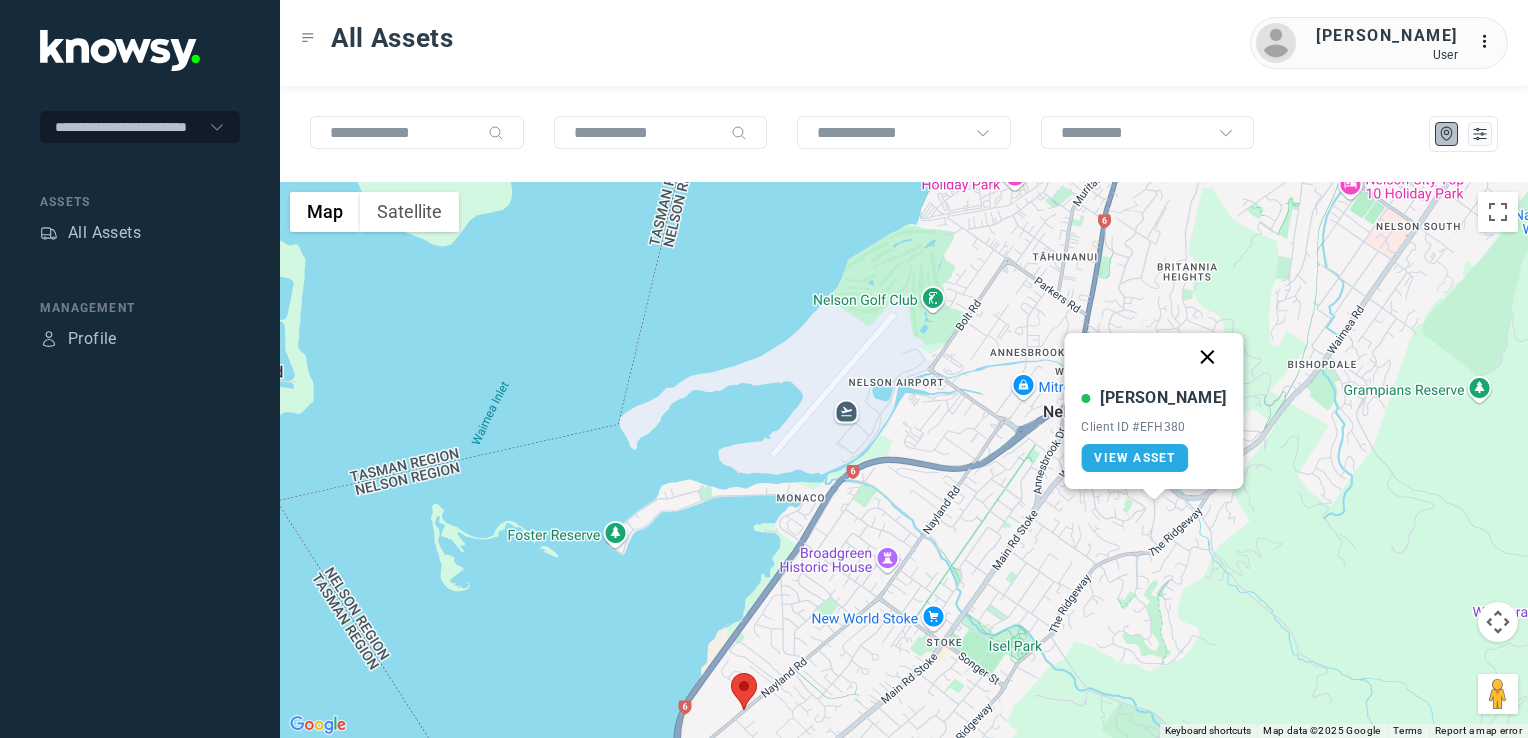click 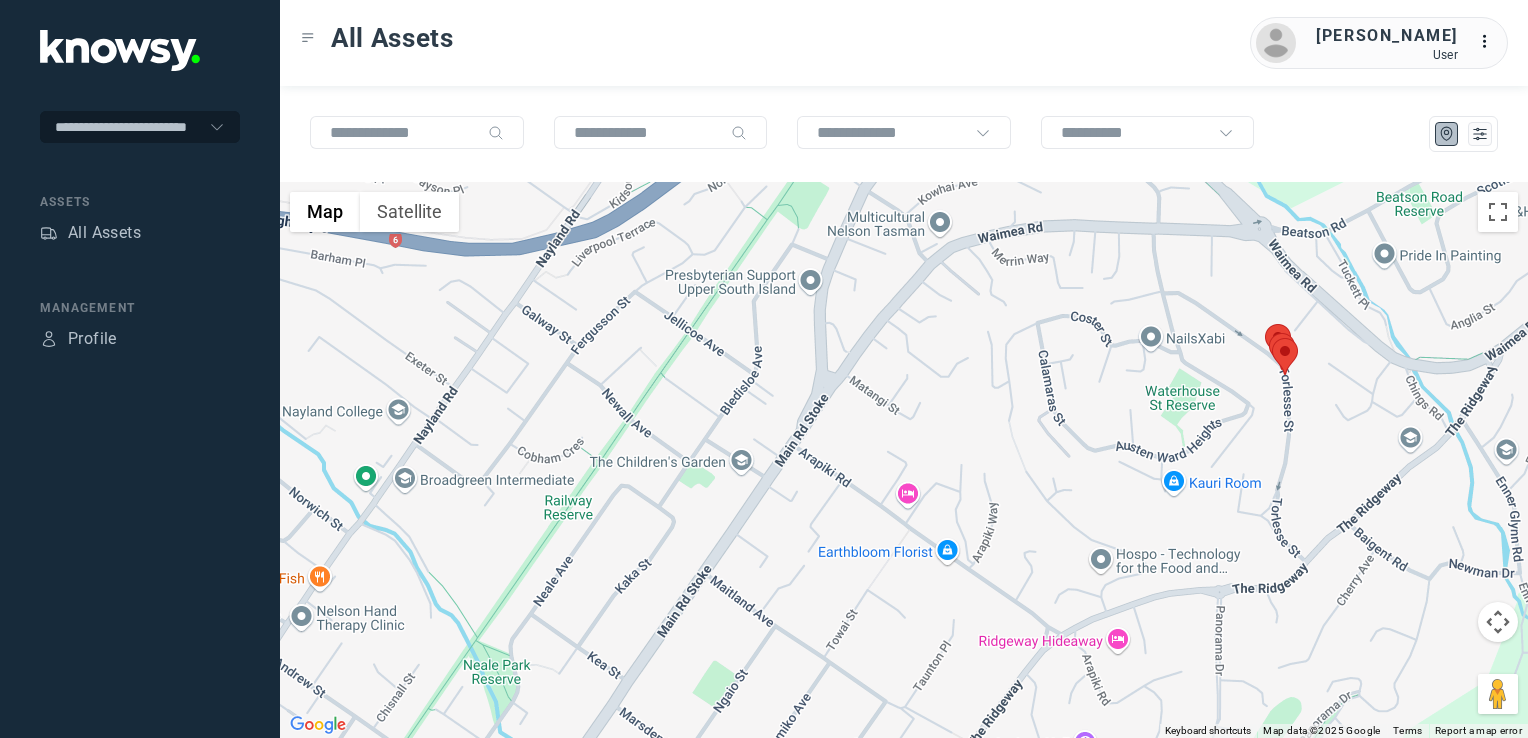 drag, startPoint x: 1264, startPoint y: 446, endPoint x: 1230, endPoint y: 491, distance: 56.400356 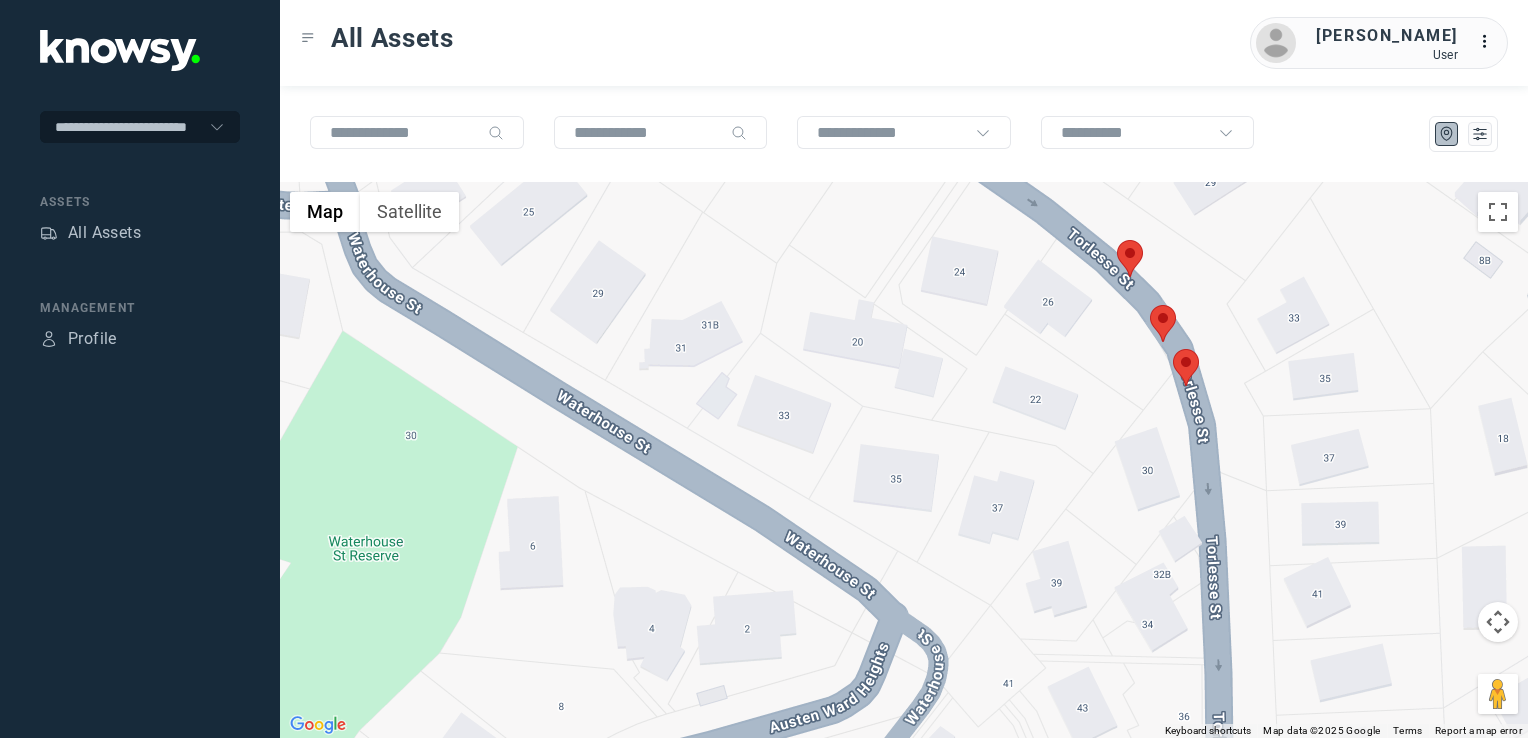 click 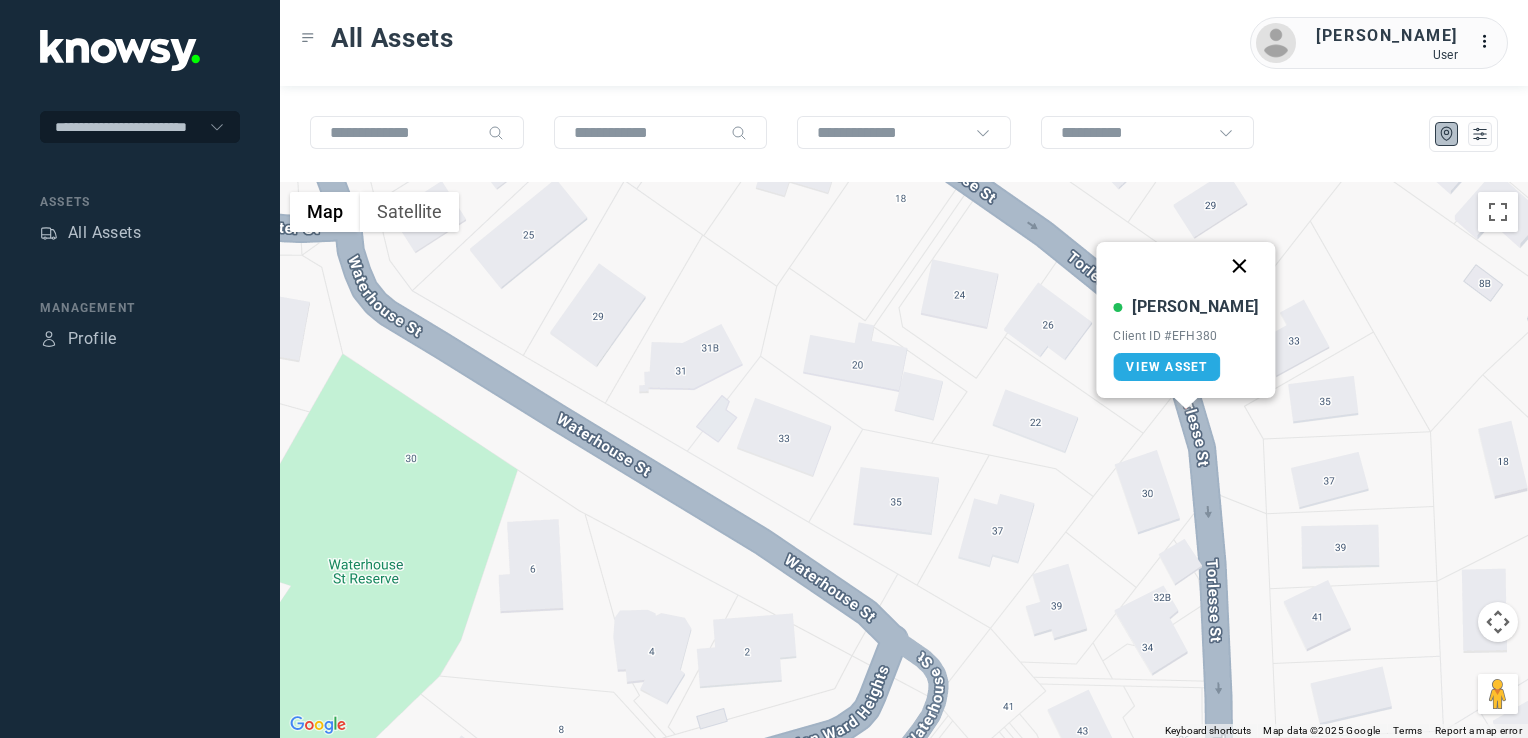 drag, startPoint x: 1225, startPoint y: 270, endPoint x: 938, endPoint y: 574, distance: 418.07297 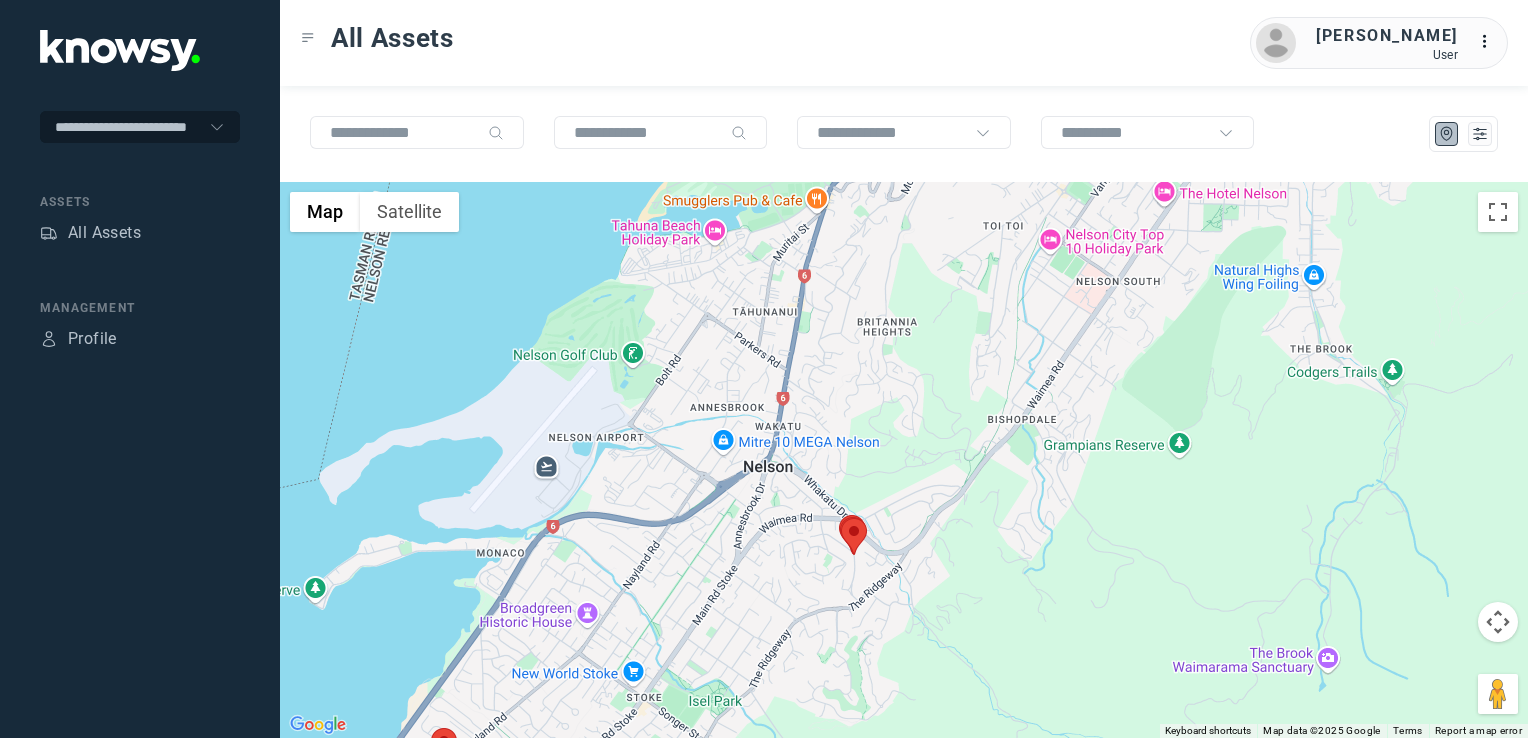 drag, startPoint x: 642, startPoint y: 590, endPoint x: 919, endPoint y: 444, distance: 313.12137 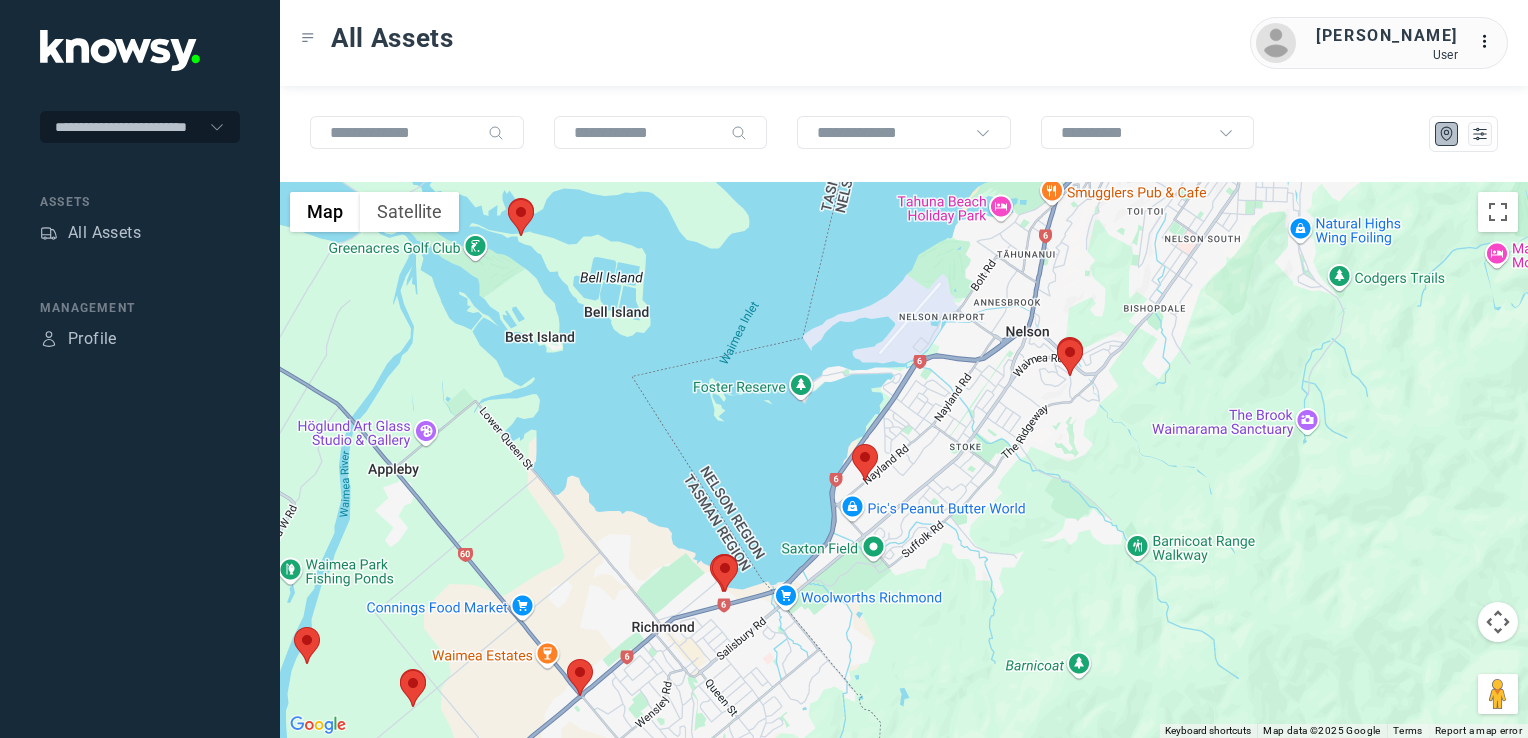 drag, startPoint x: 909, startPoint y: 497, endPoint x: 940, endPoint y: 484, distance: 33.61547 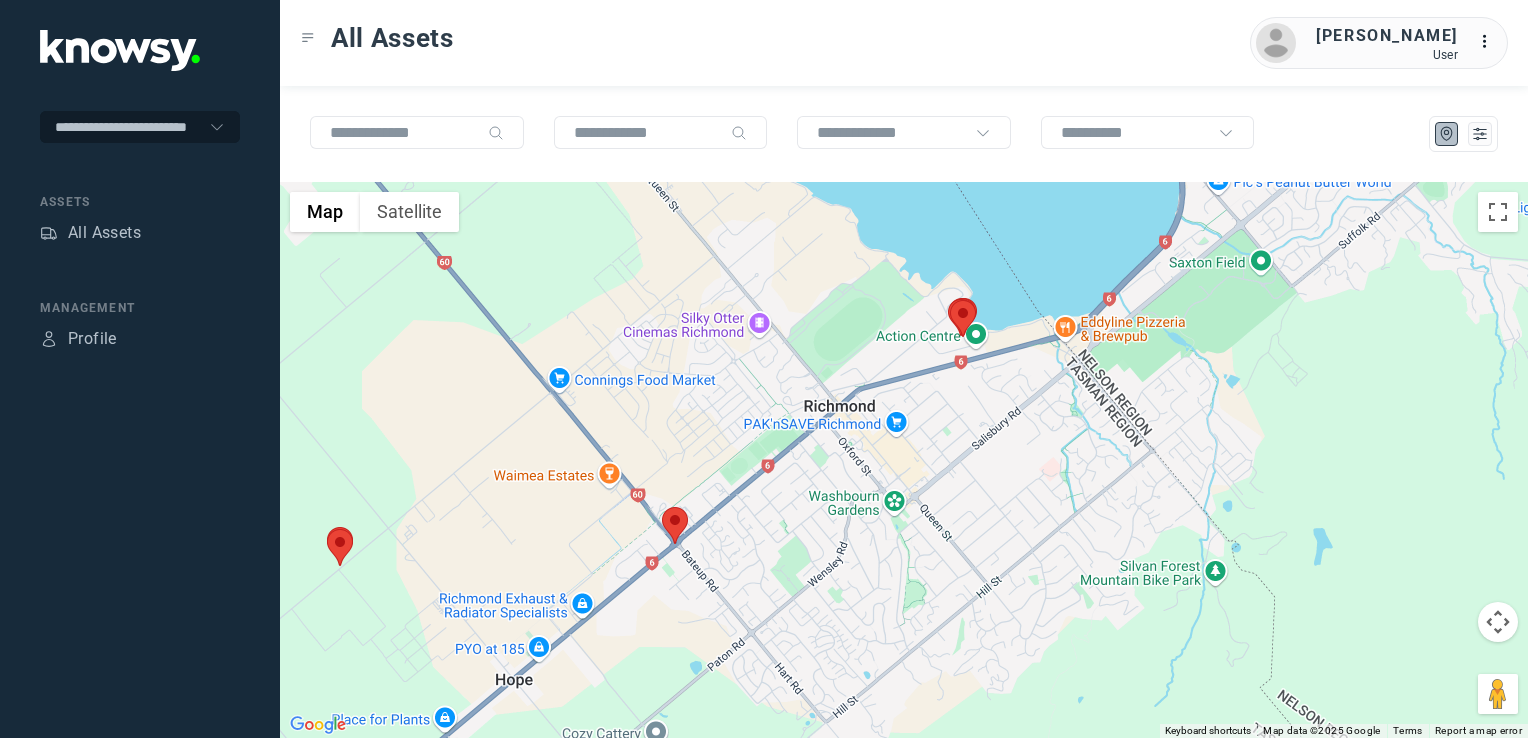 click 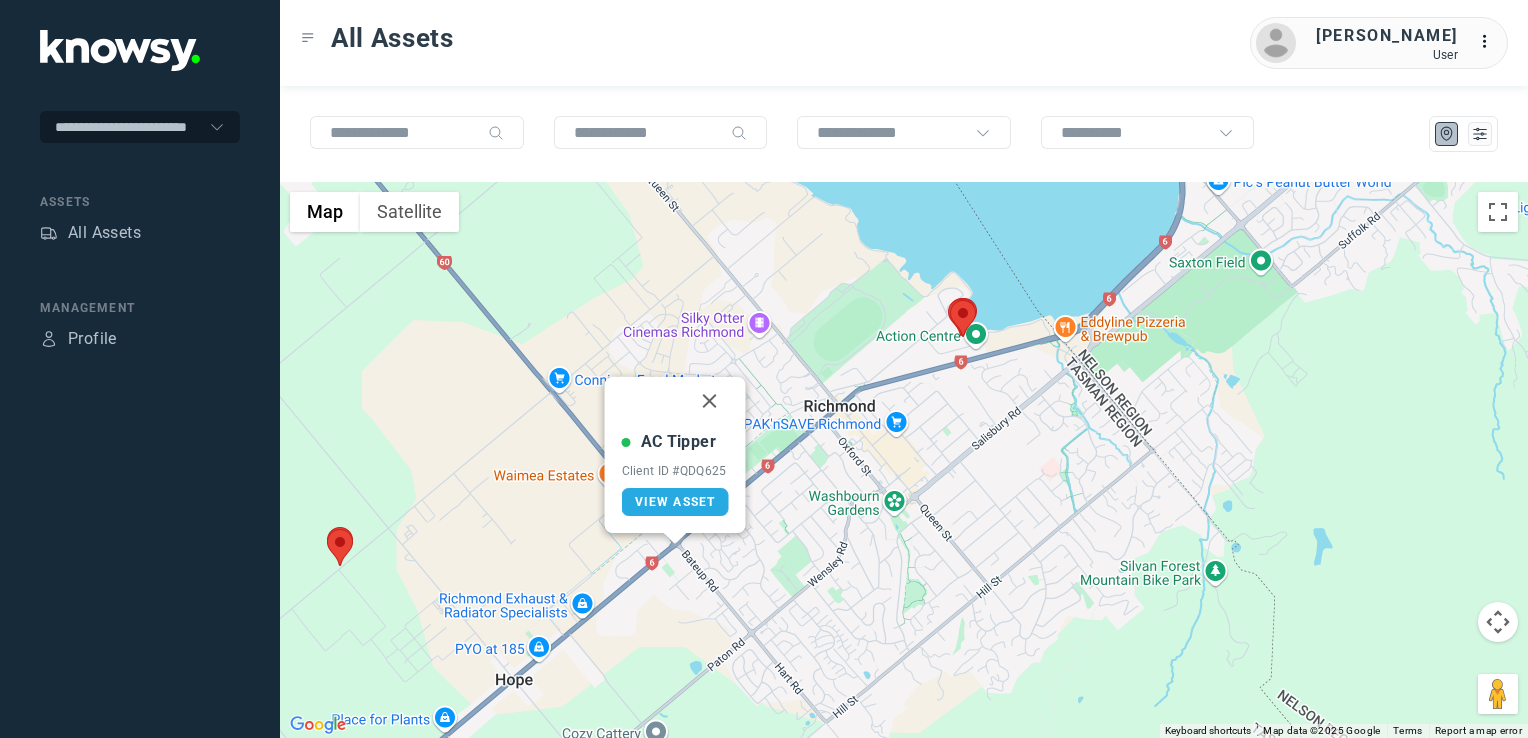 drag, startPoint x: 716, startPoint y: 395, endPoint x: 705, endPoint y: 420, distance: 27.313 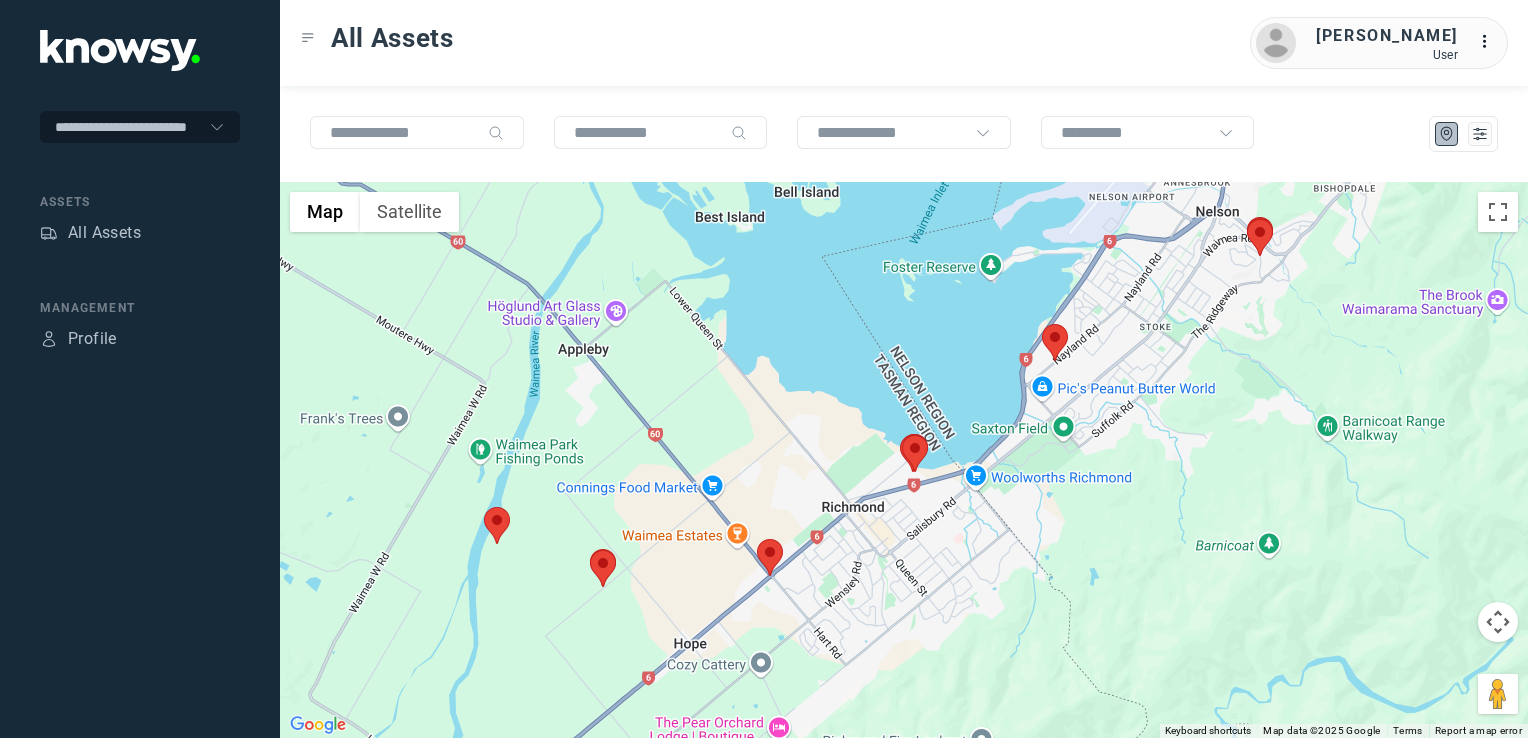 click on "To navigate, press the arrow keys." 